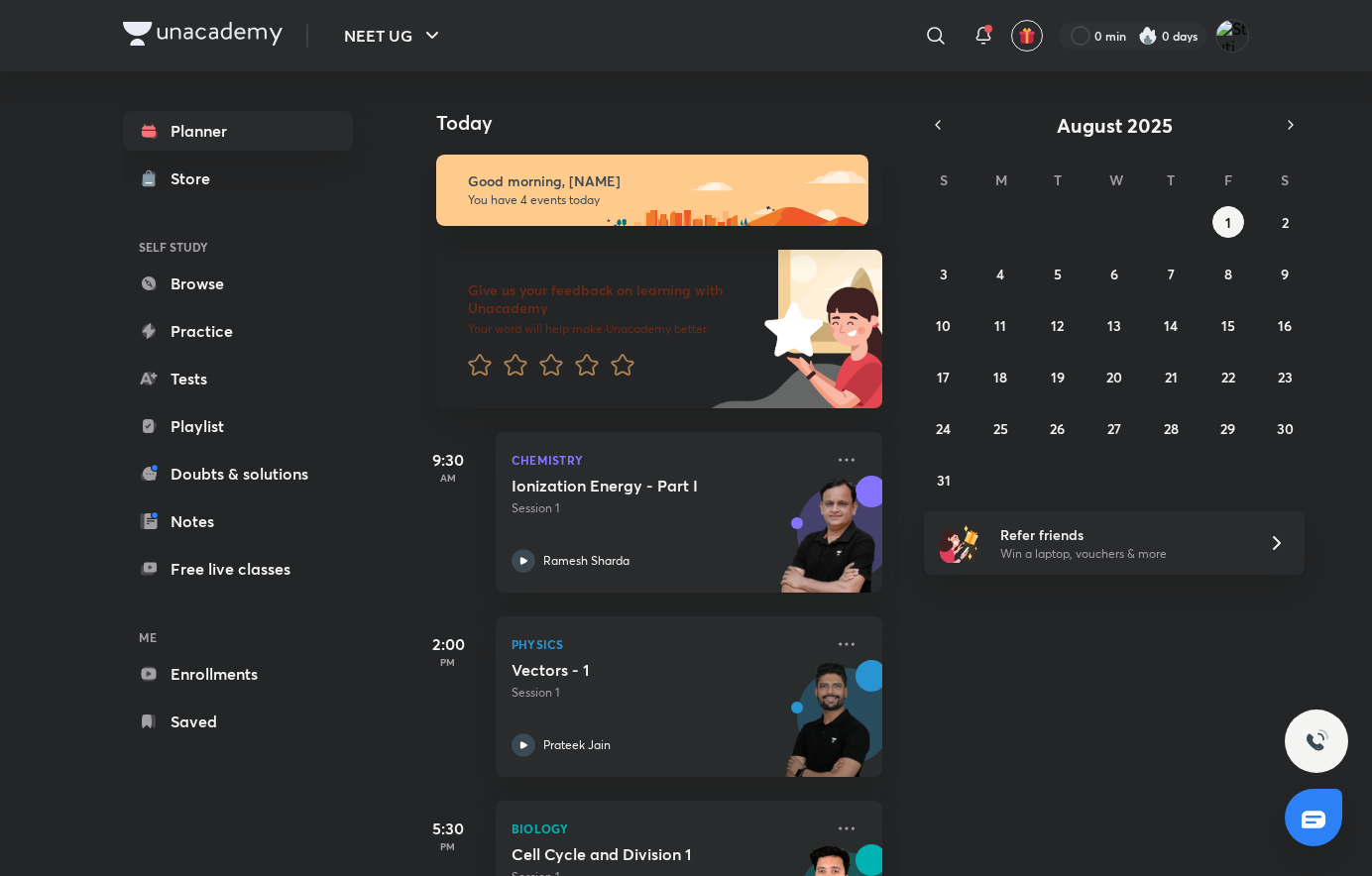 scroll, scrollTop: 0, scrollLeft: 0, axis: both 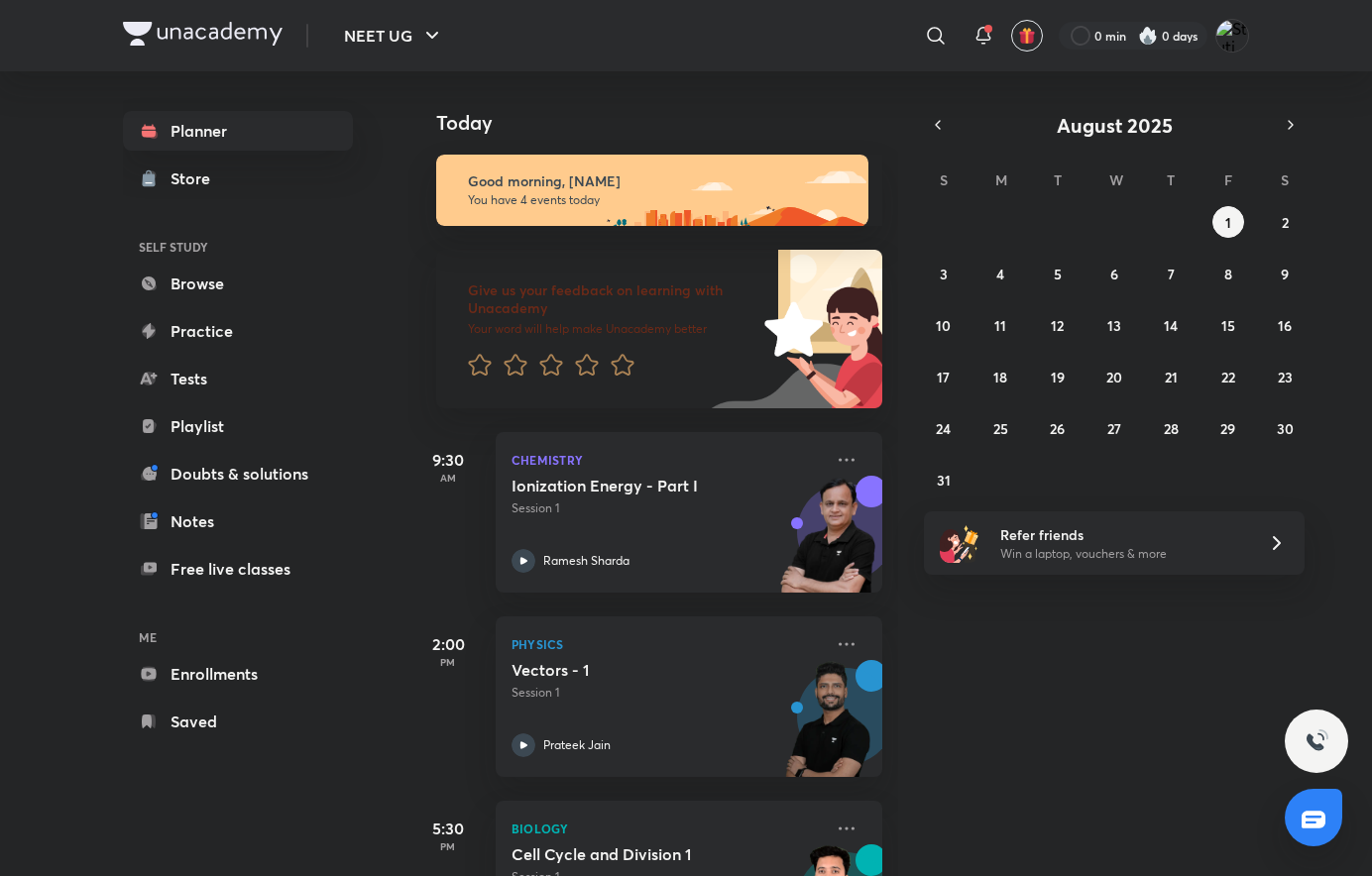 click 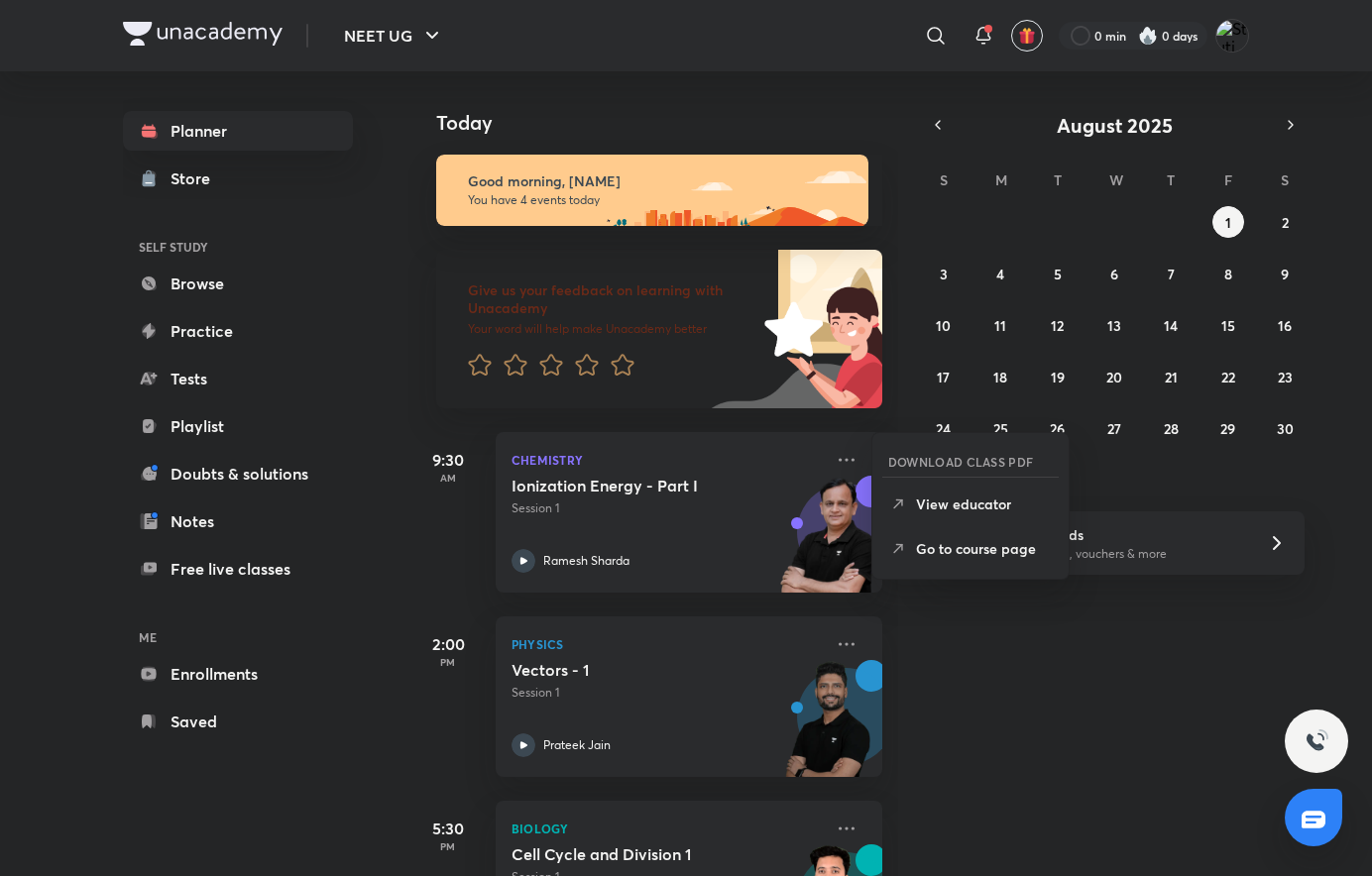 click on "Go to course page" at bounding box center [971, 548] 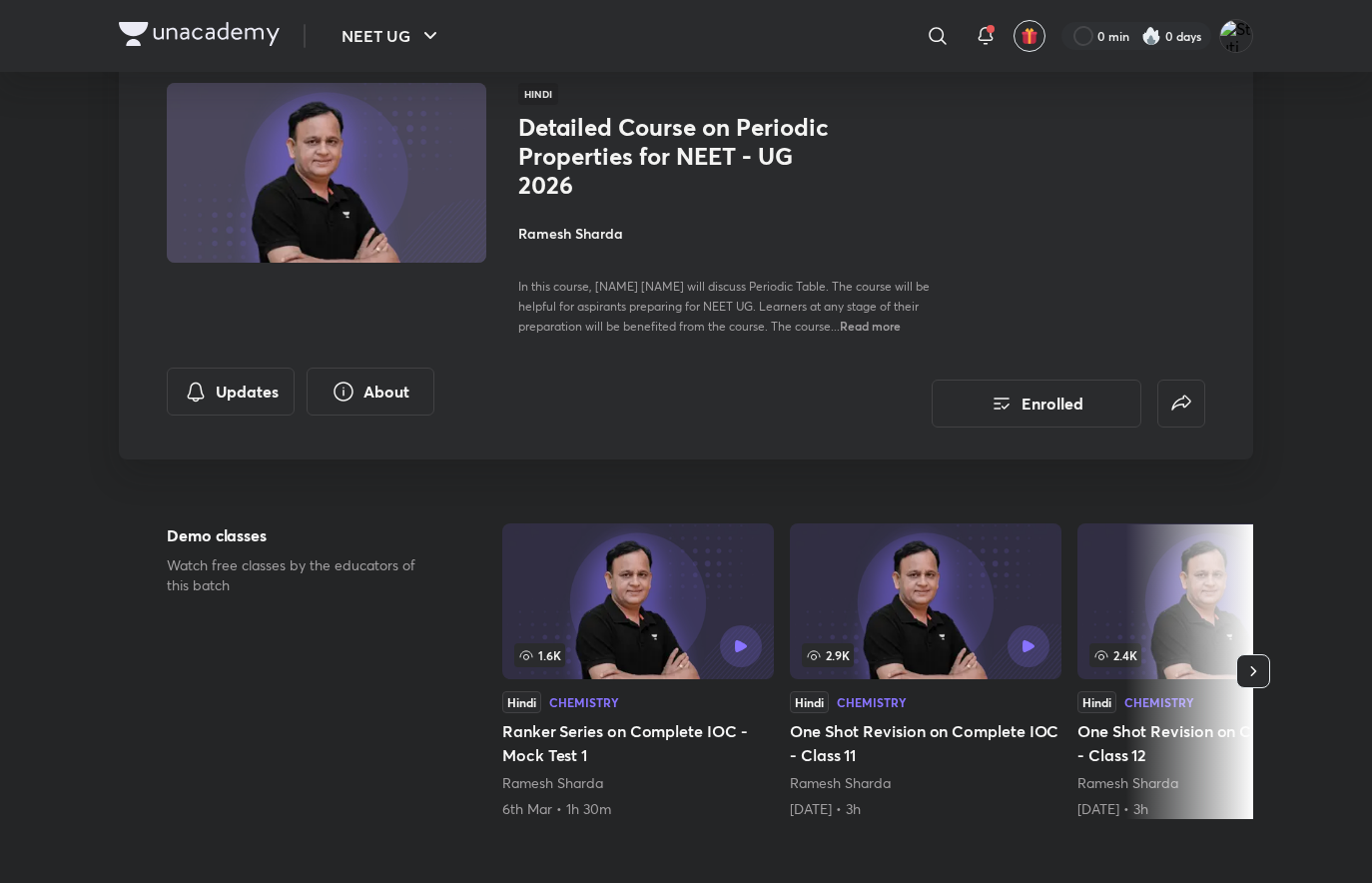 scroll, scrollTop: 0, scrollLeft: 0, axis: both 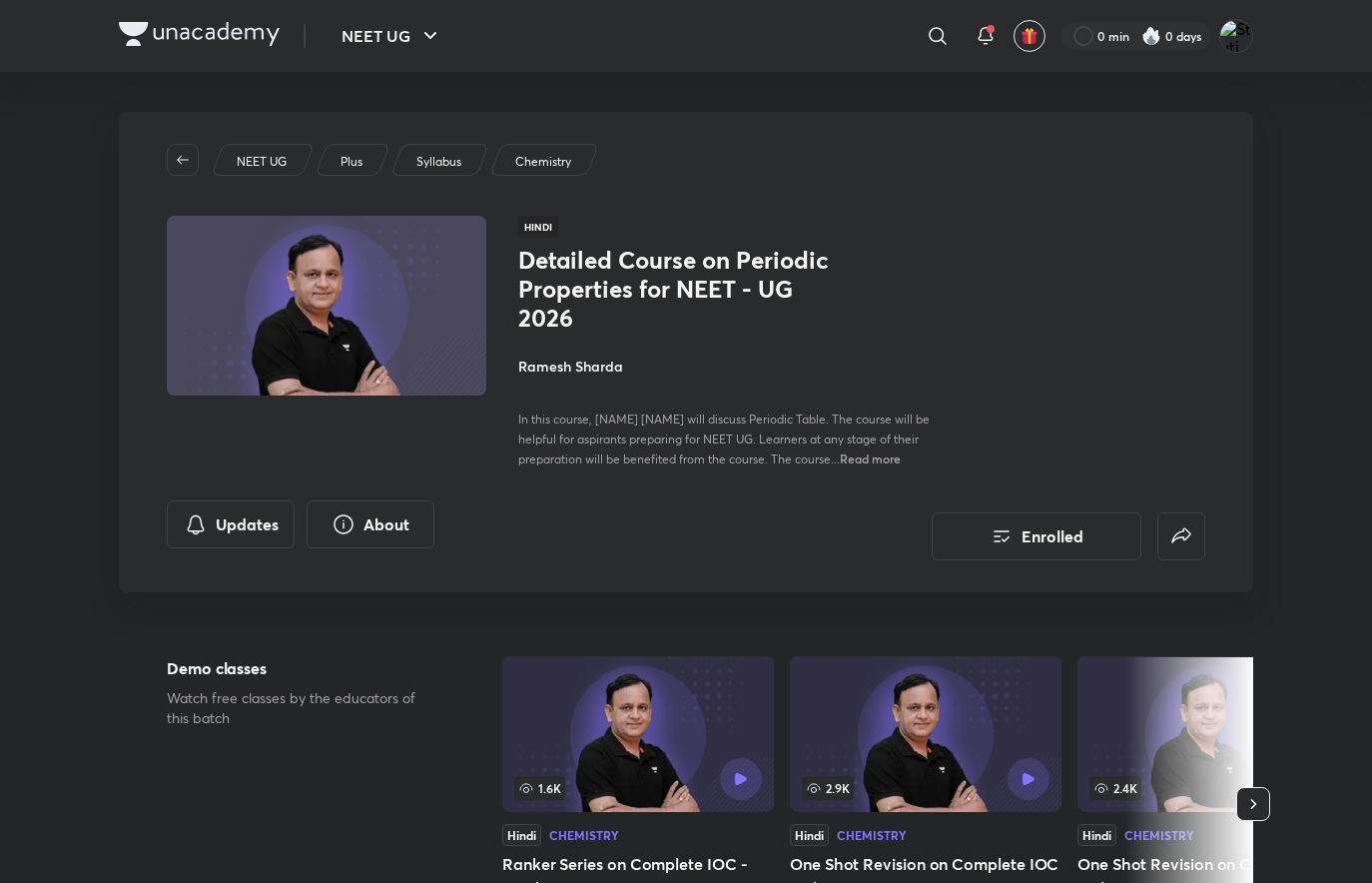 click 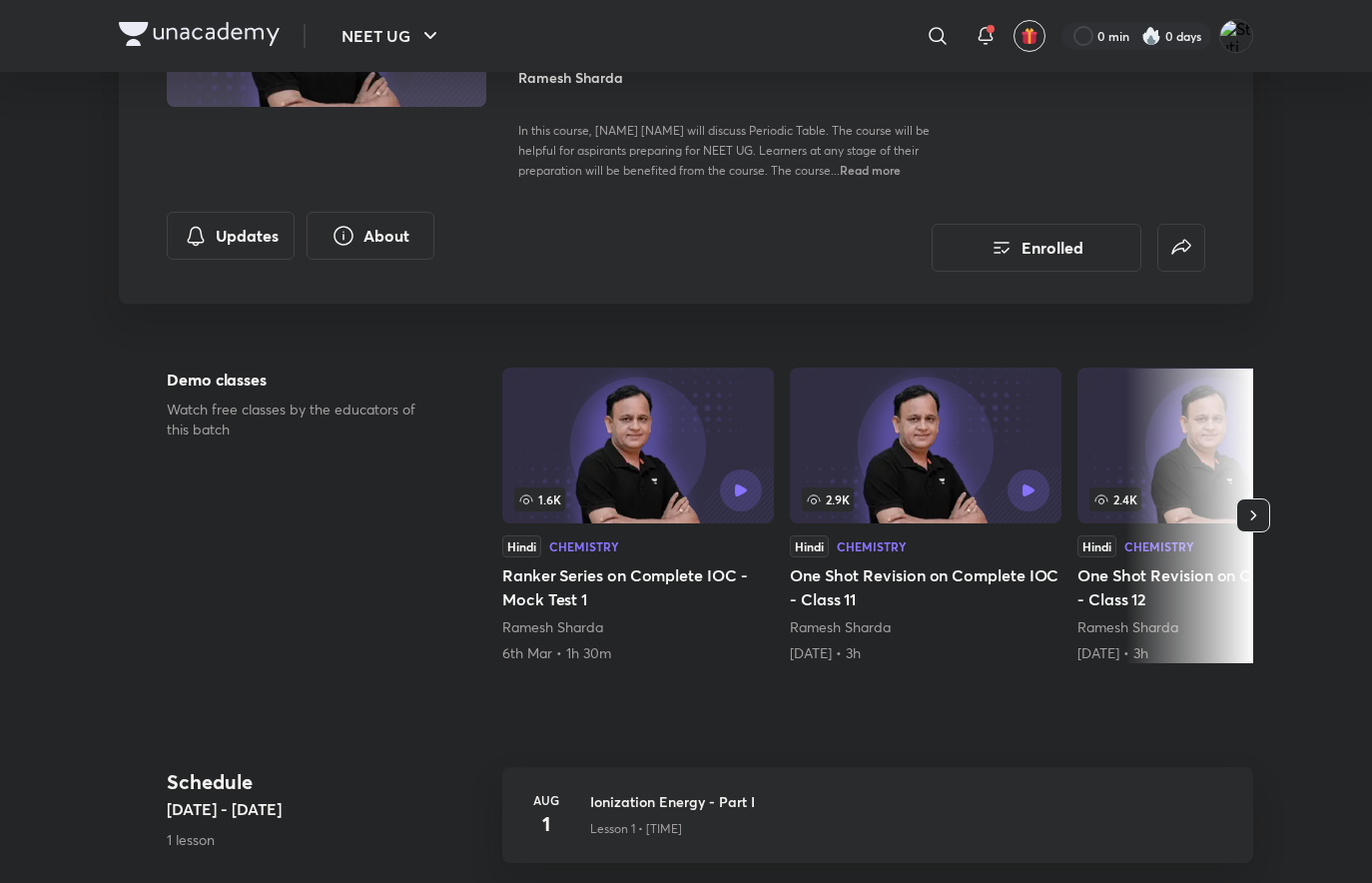scroll, scrollTop: 499, scrollLeft: 0, axis: vertical 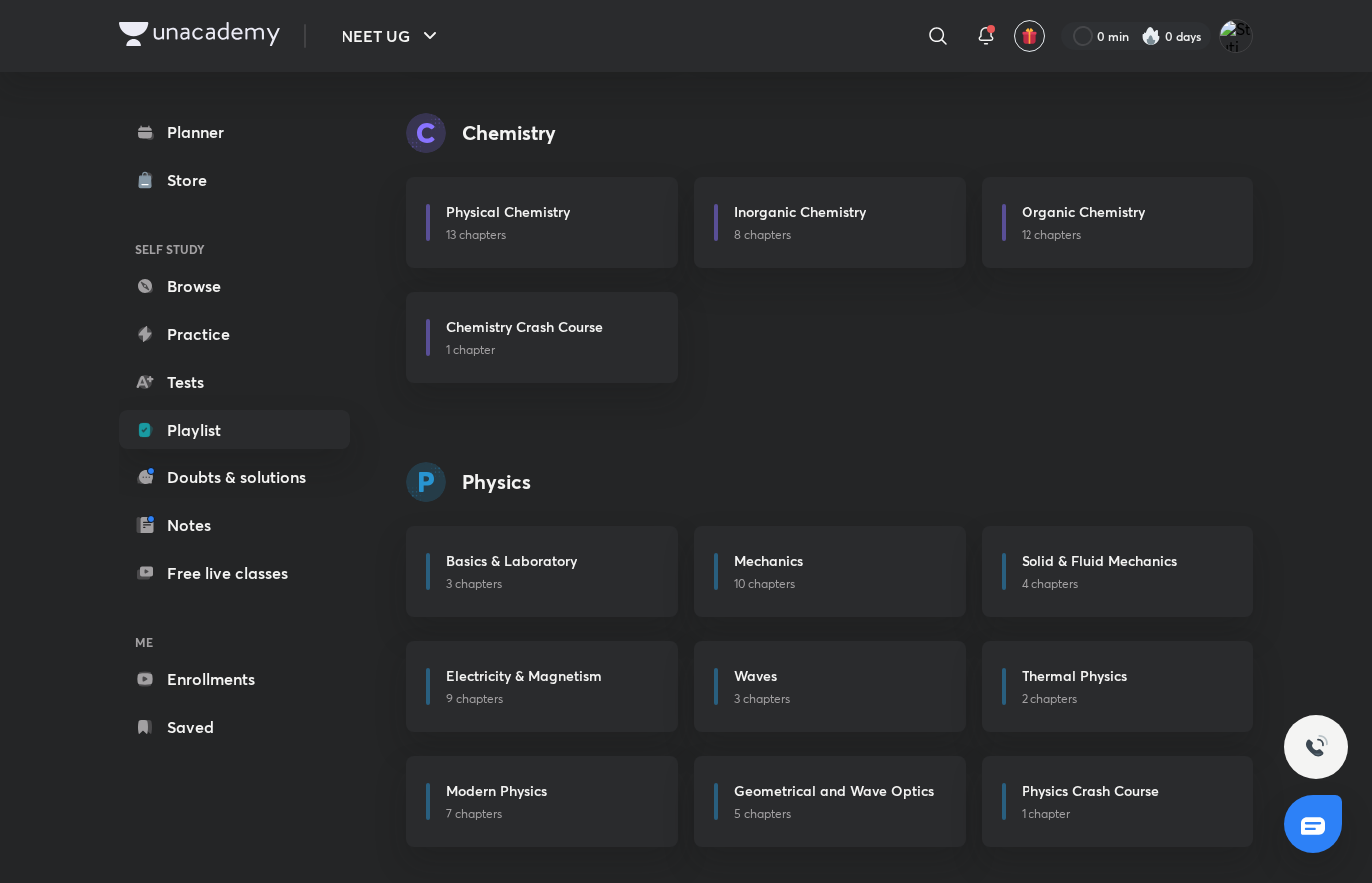 click at bounding box center (199, 34) 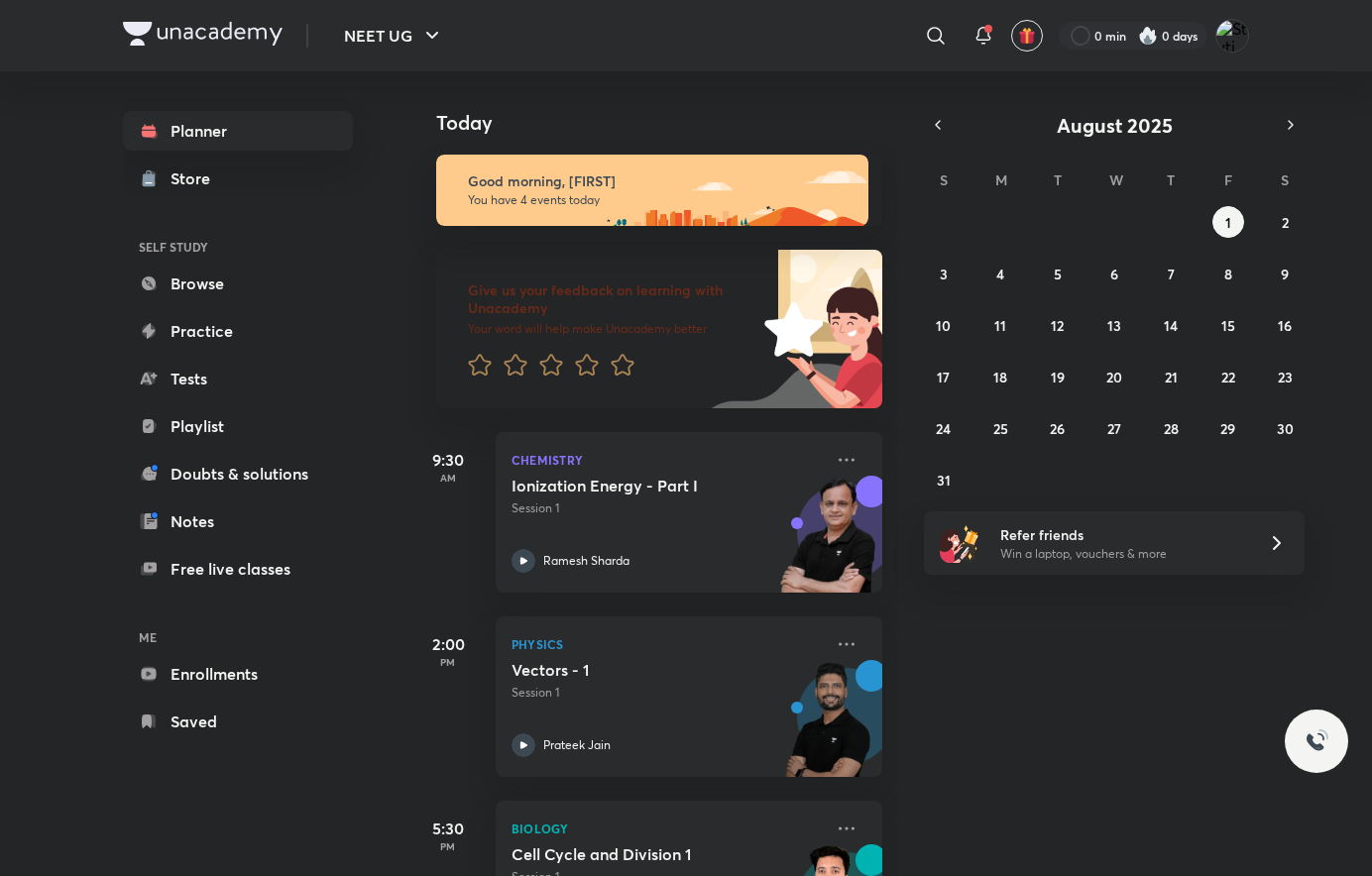 scroll, scrollTop: 0, scrollLeft: 0, axis: both 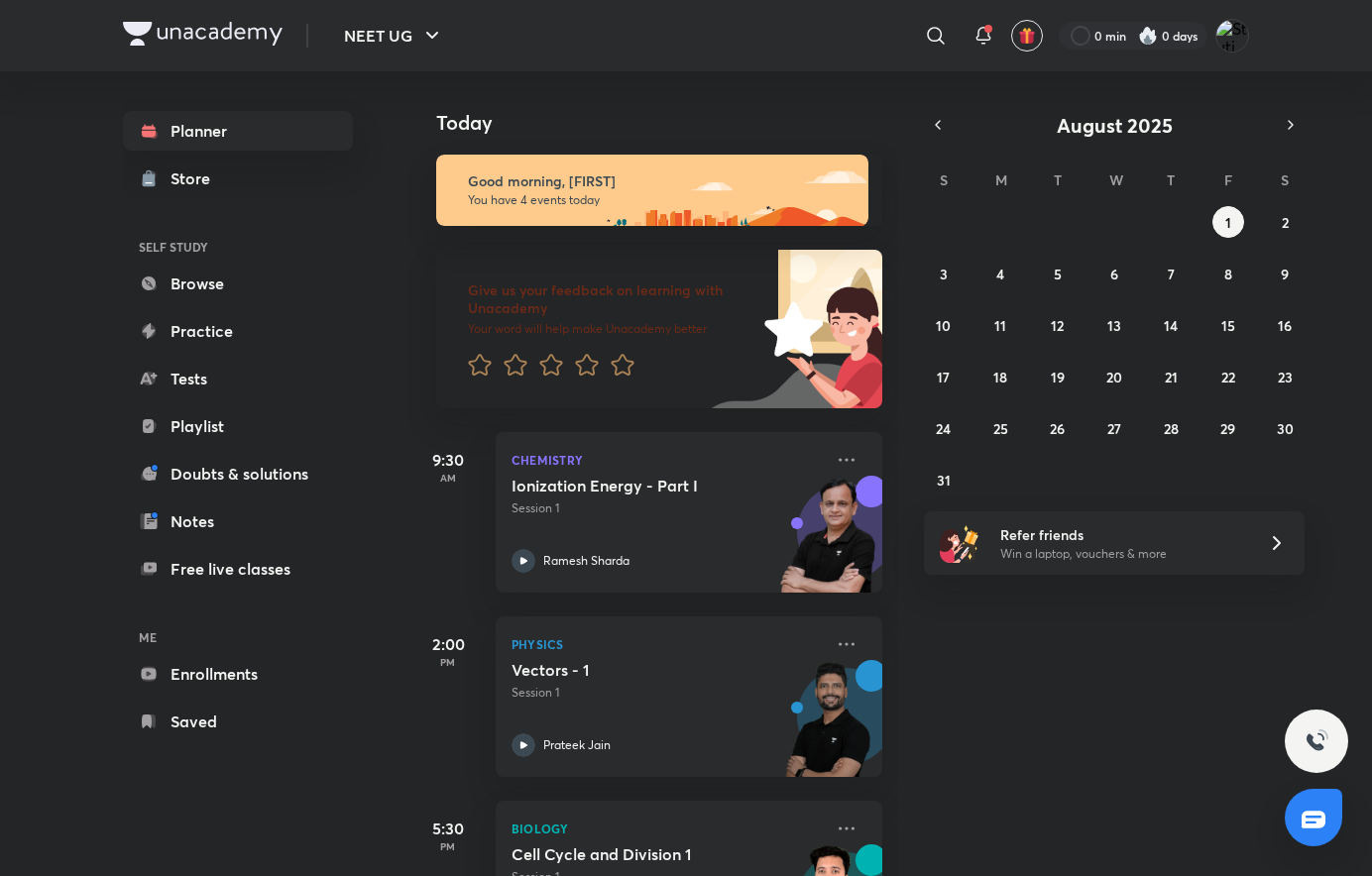 click on "Today Good morning, [FIRST] You have 4 events today Give us your feedback on learning with Unacademy Your word will help make Unacademy better 9:30 AM Chemistry Ionization Energy - Part I Session 1 Ramesh Sharda 2:00 PM Physics Vectors - 1 Session 1 Prateek Jain 5:30 PM Biology Cell Cycle and Division 1 Session 1 Pranav Pundarik 8:45 PM Biology Human Embryology-I Session 7 Dr Amit Gupta" at bounding box center [888, 474] 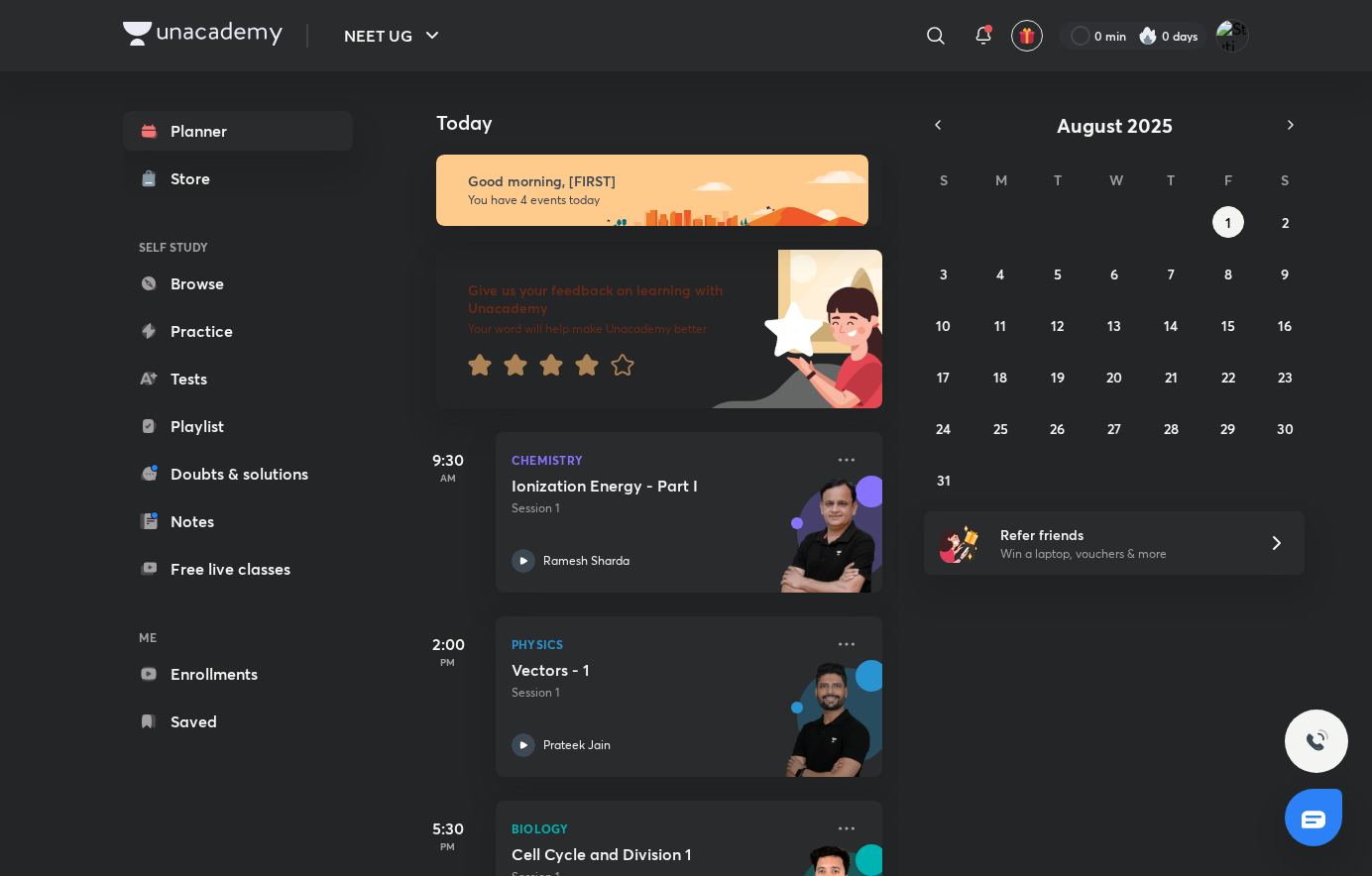 click 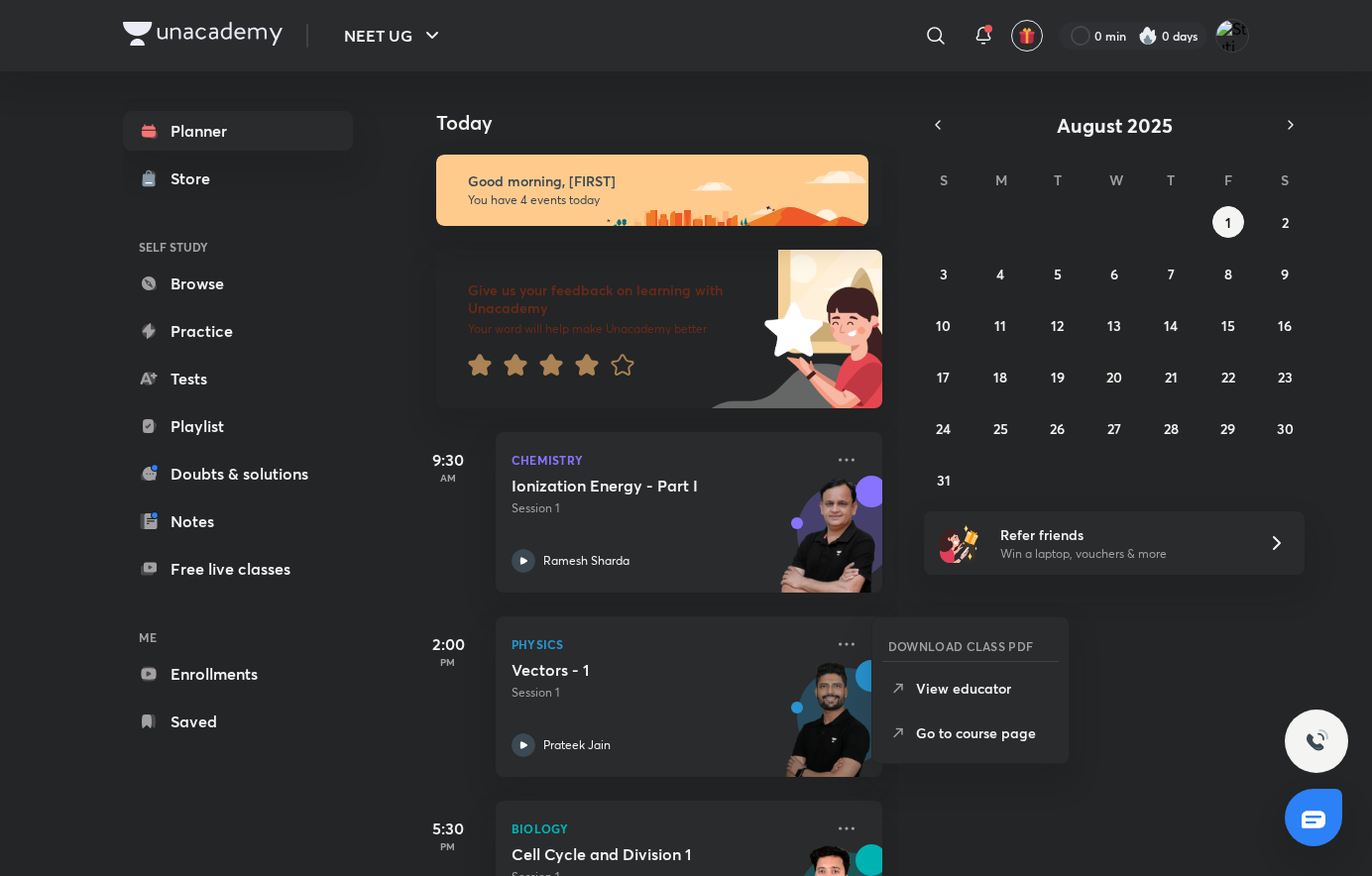 click on "Go to course page" at bounding box center [971, 732] 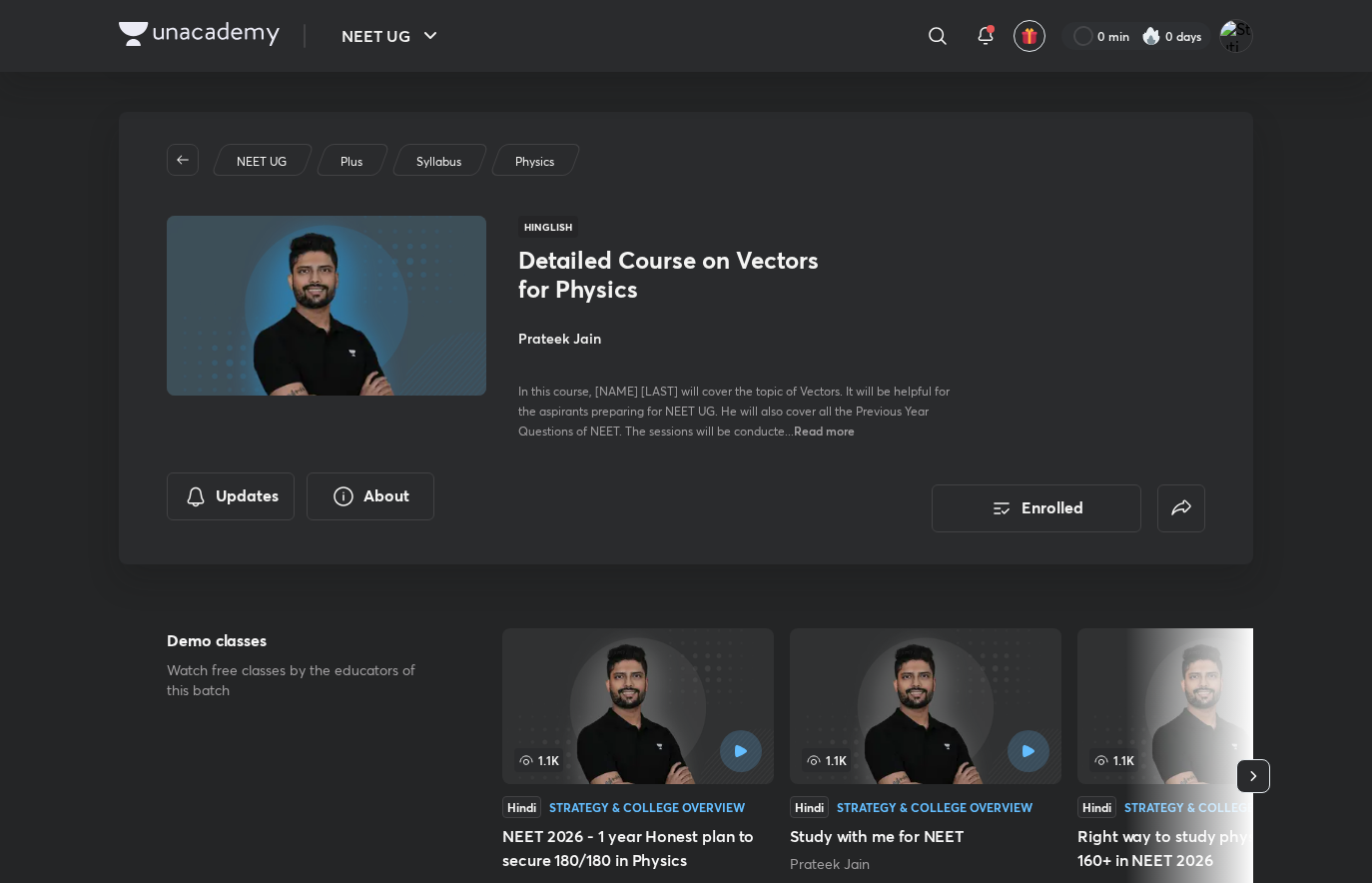 scroll, scrollTop: 300, scrollLeft: 0, axis: vertical 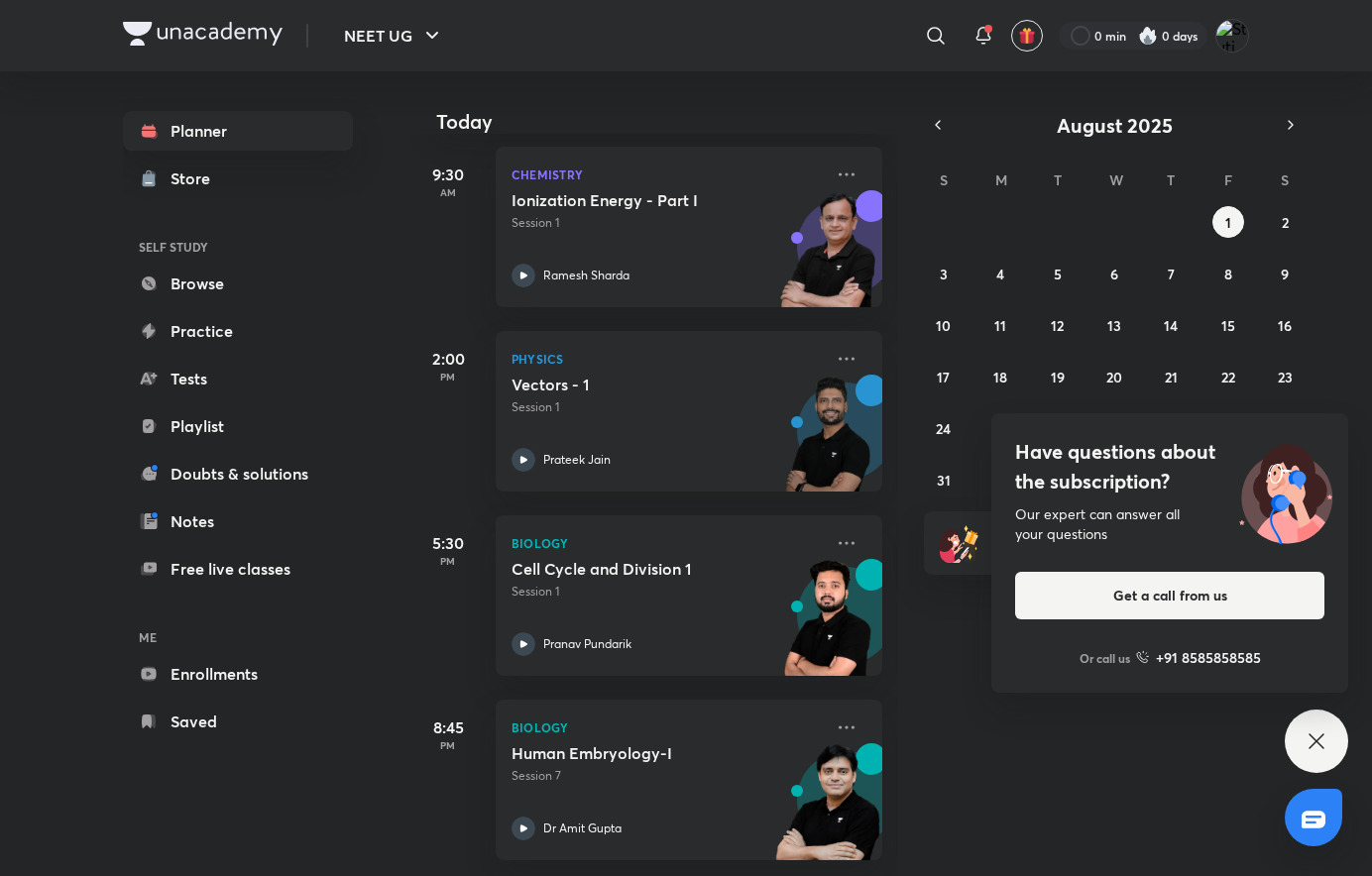 drag, startPoint x: 1104, startPoint y: 517, endPoint x: 1114, endPoint y: 461, distance: 56.885851 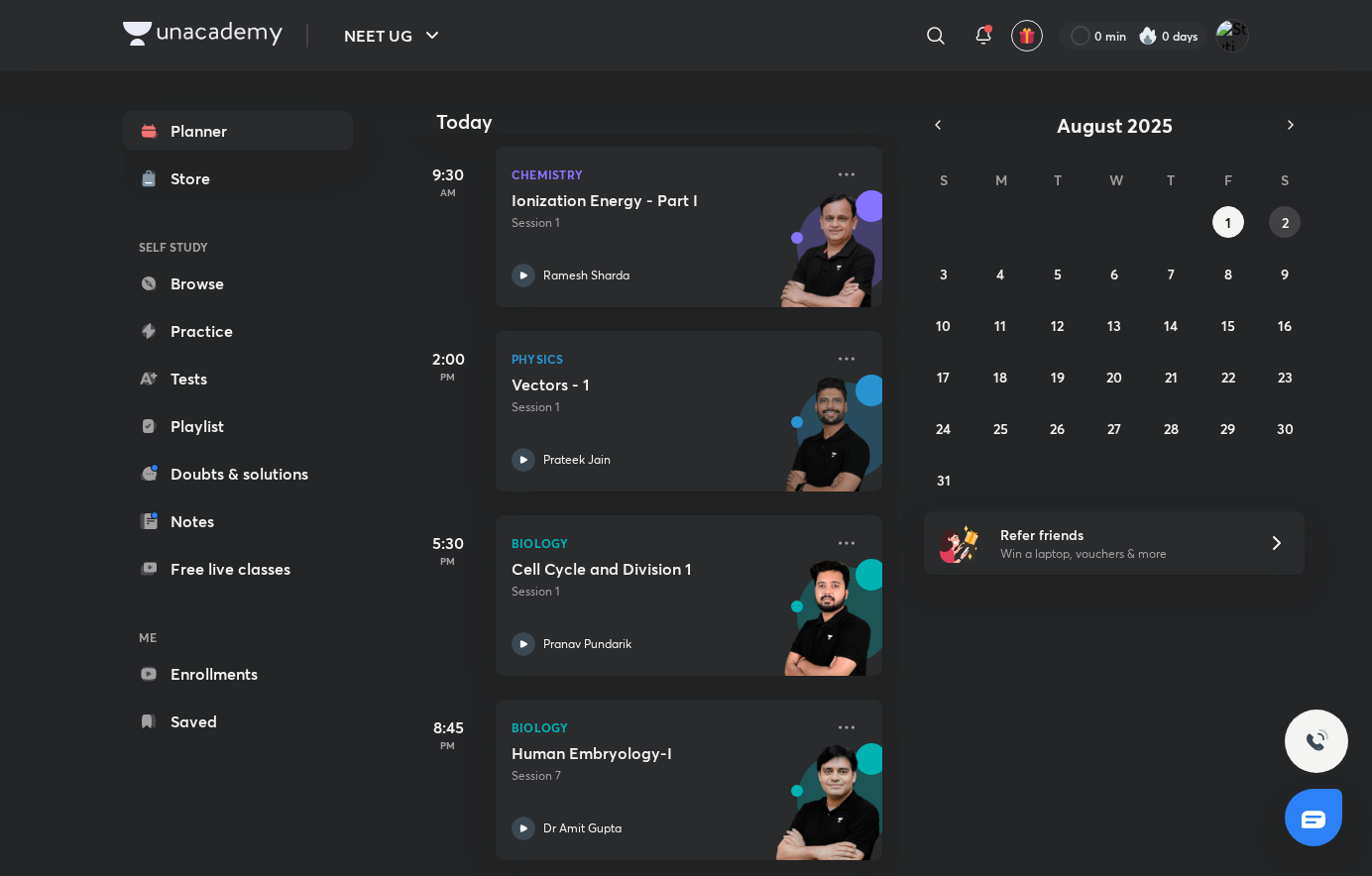 click on "2" at bounding box center [1285, 222] 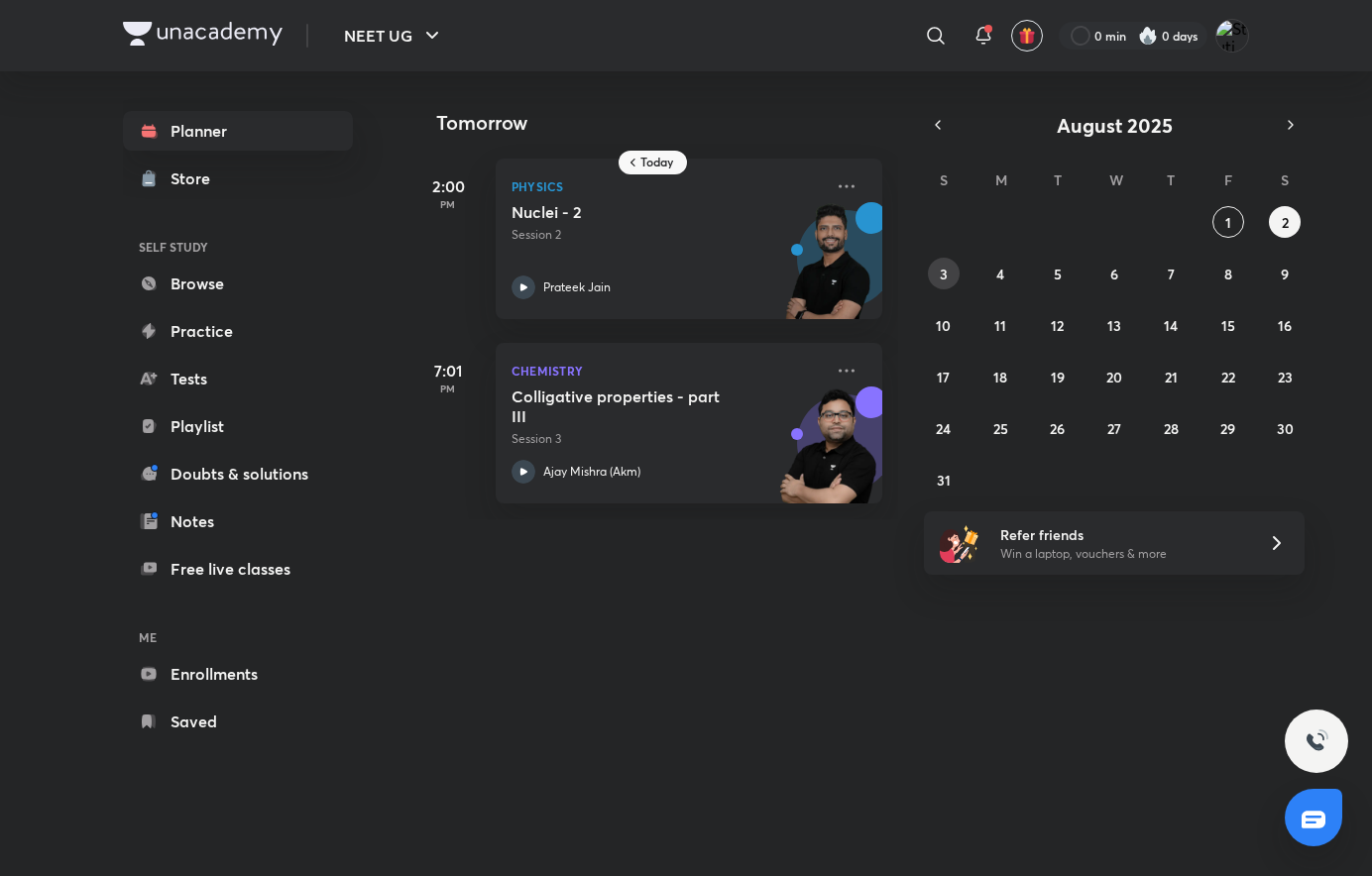 click on "3" at bounding box center (944, 274) 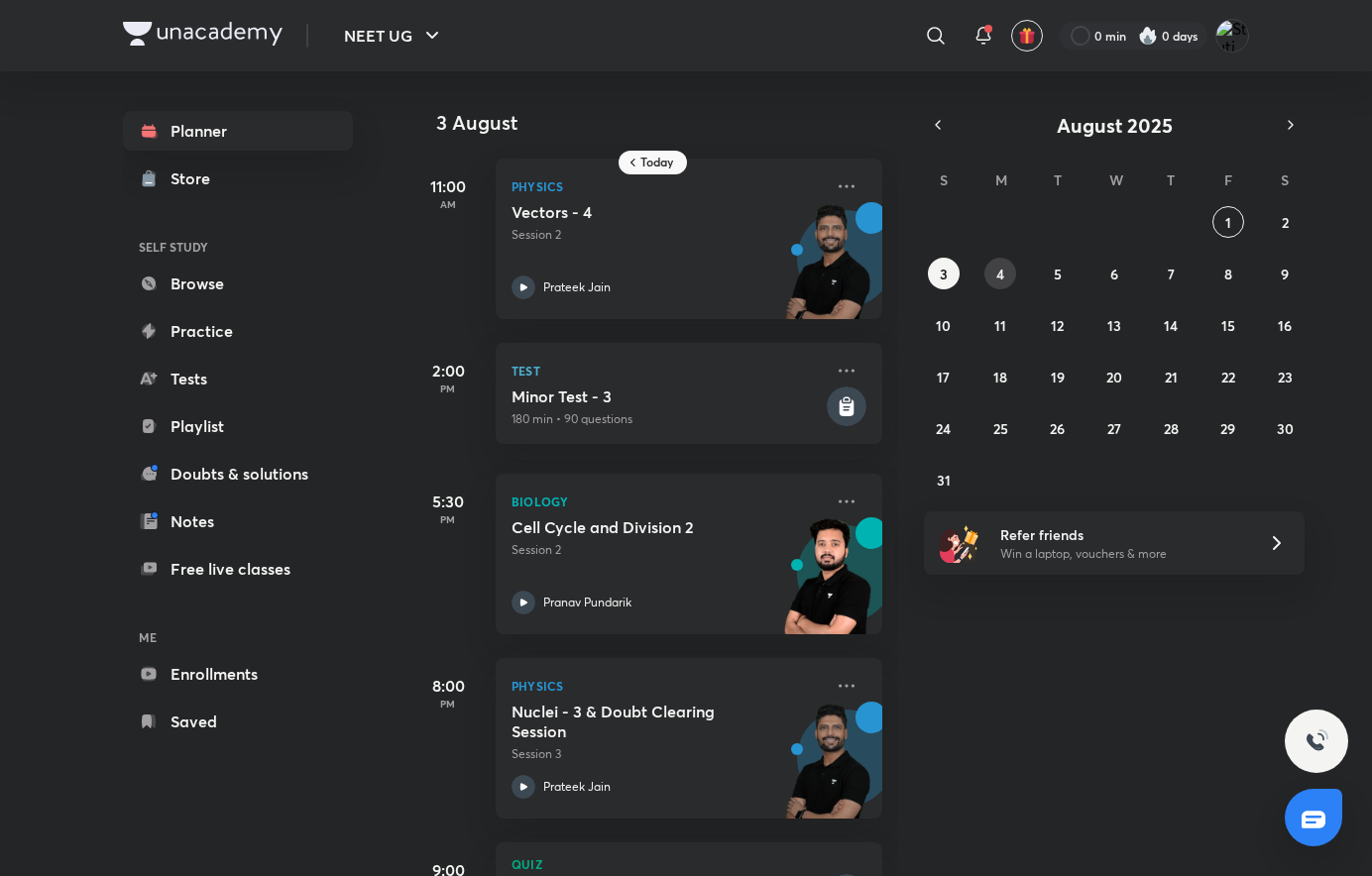click on "4" at bounding box center (1000, 274) 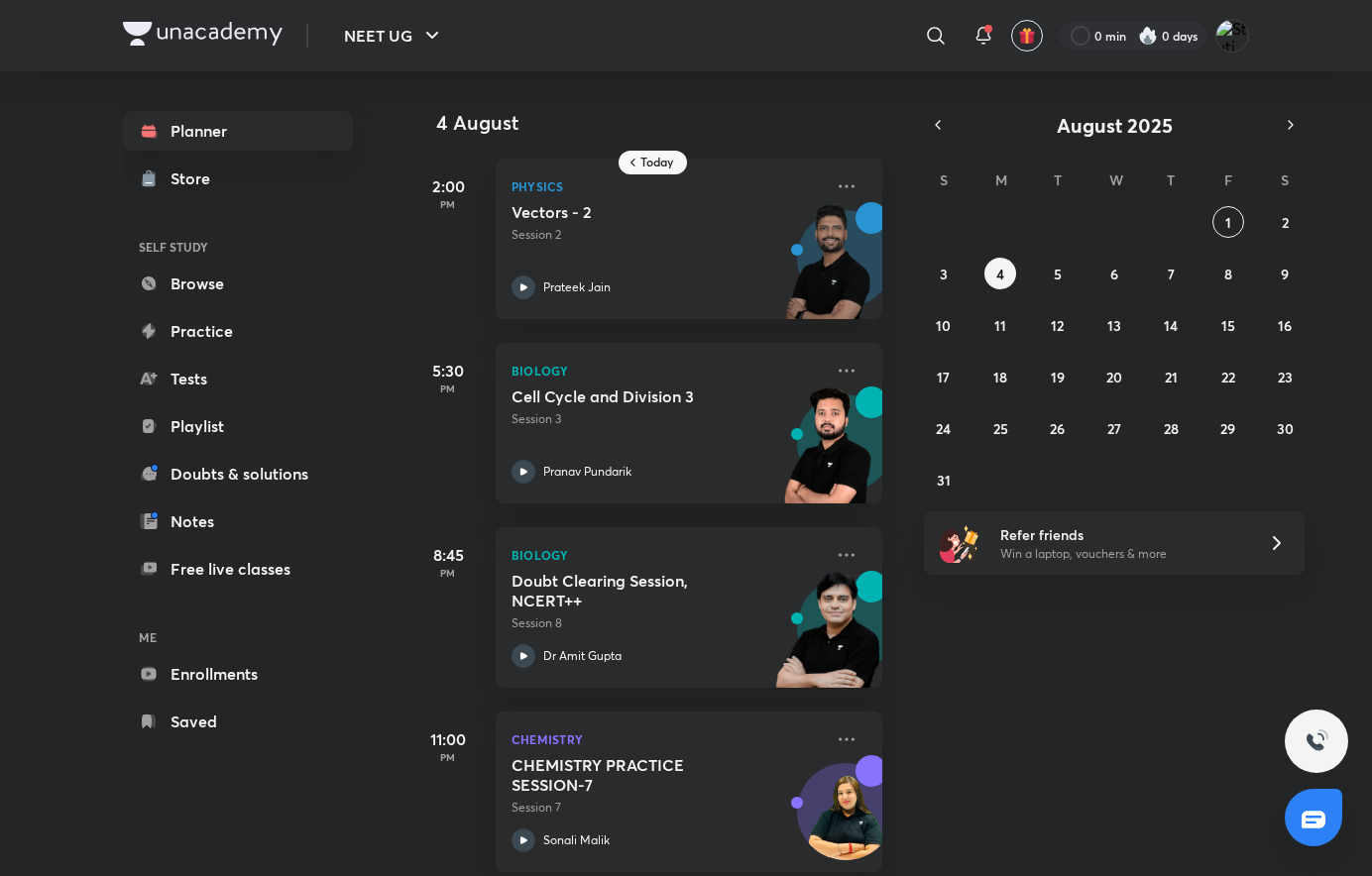 click at bounding box center (938, 125) 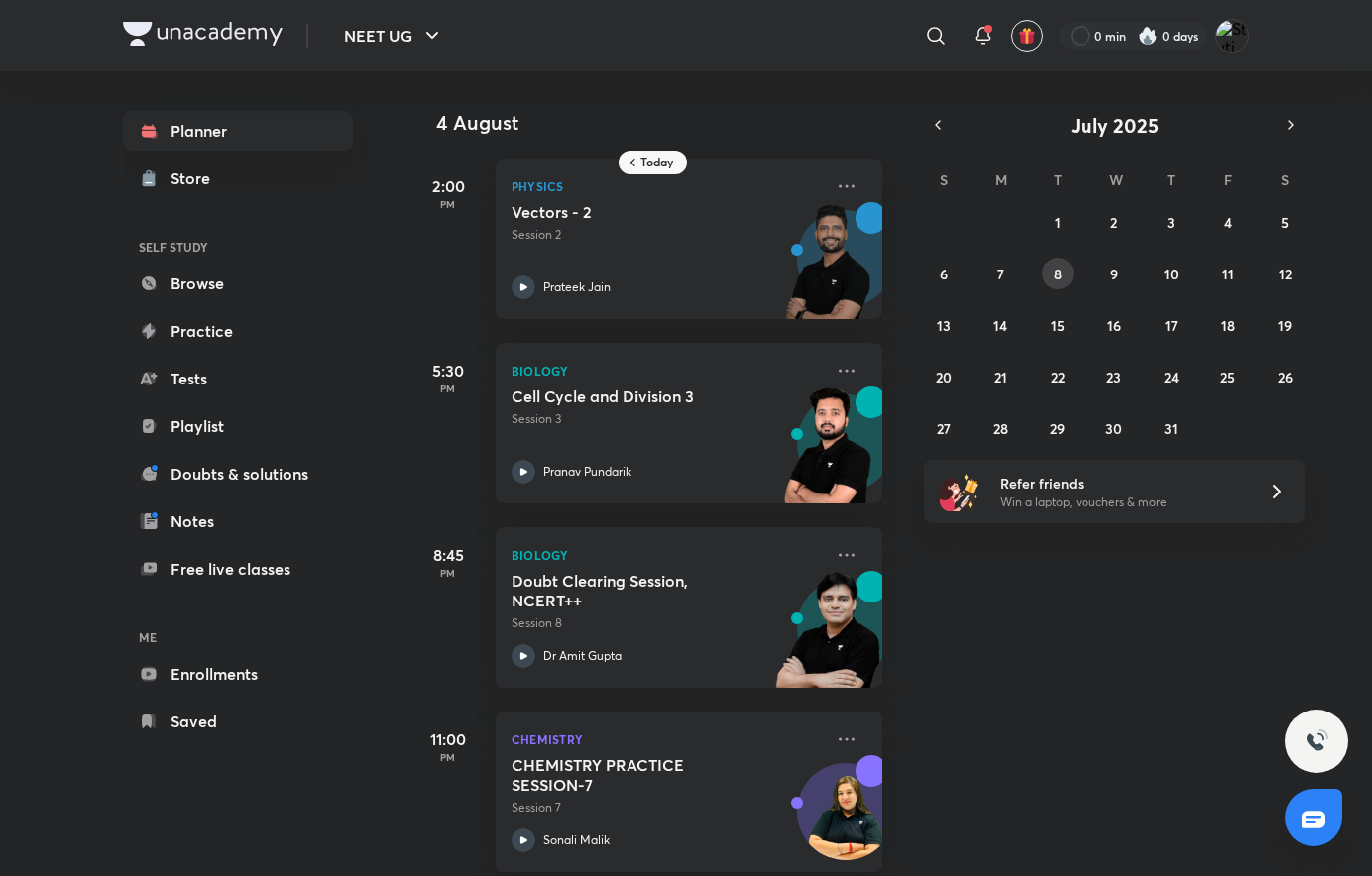 click on "8" at bounding box center (1058, 274) 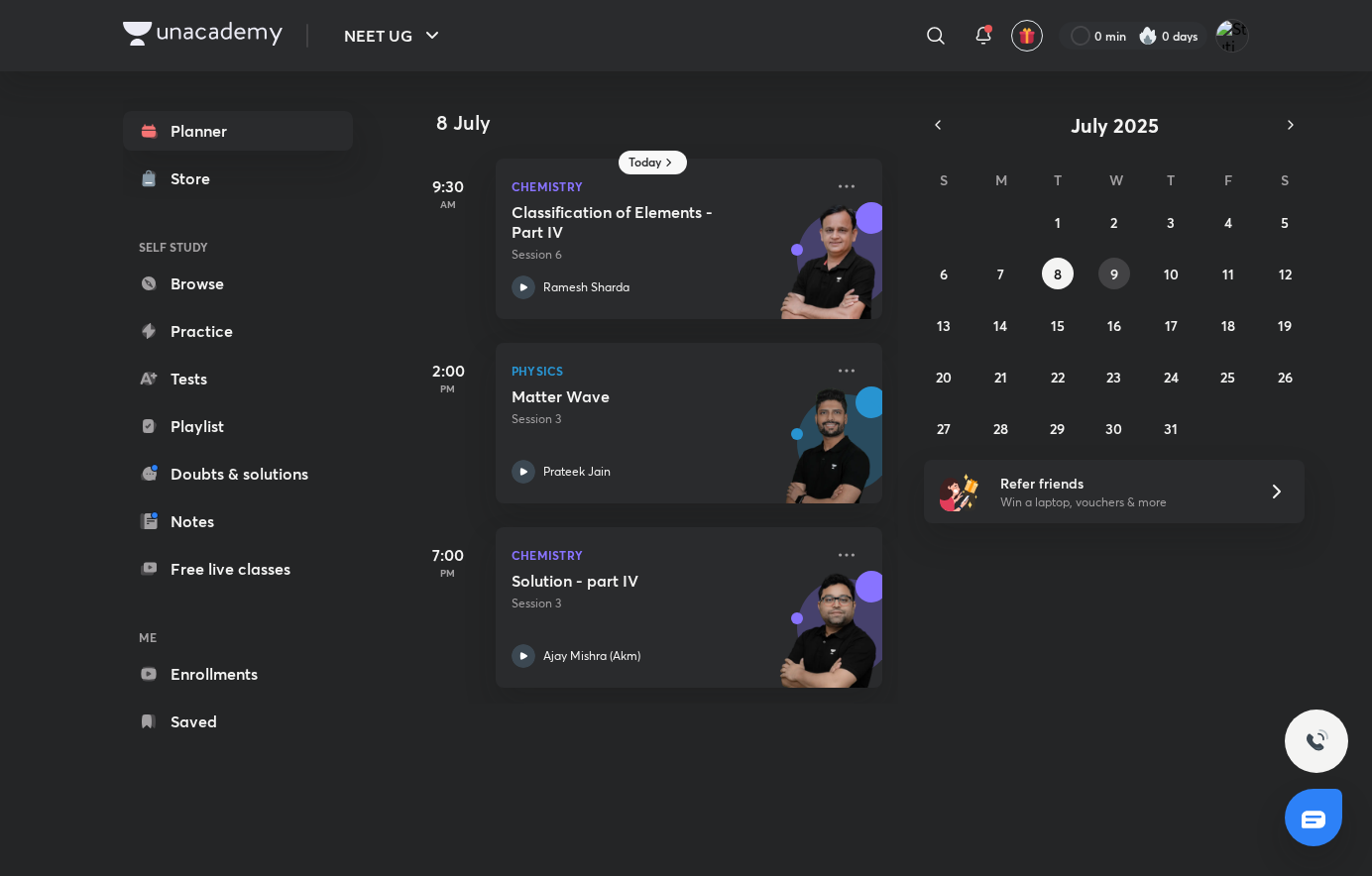 click on "9" at bounding box center (1114, 274) 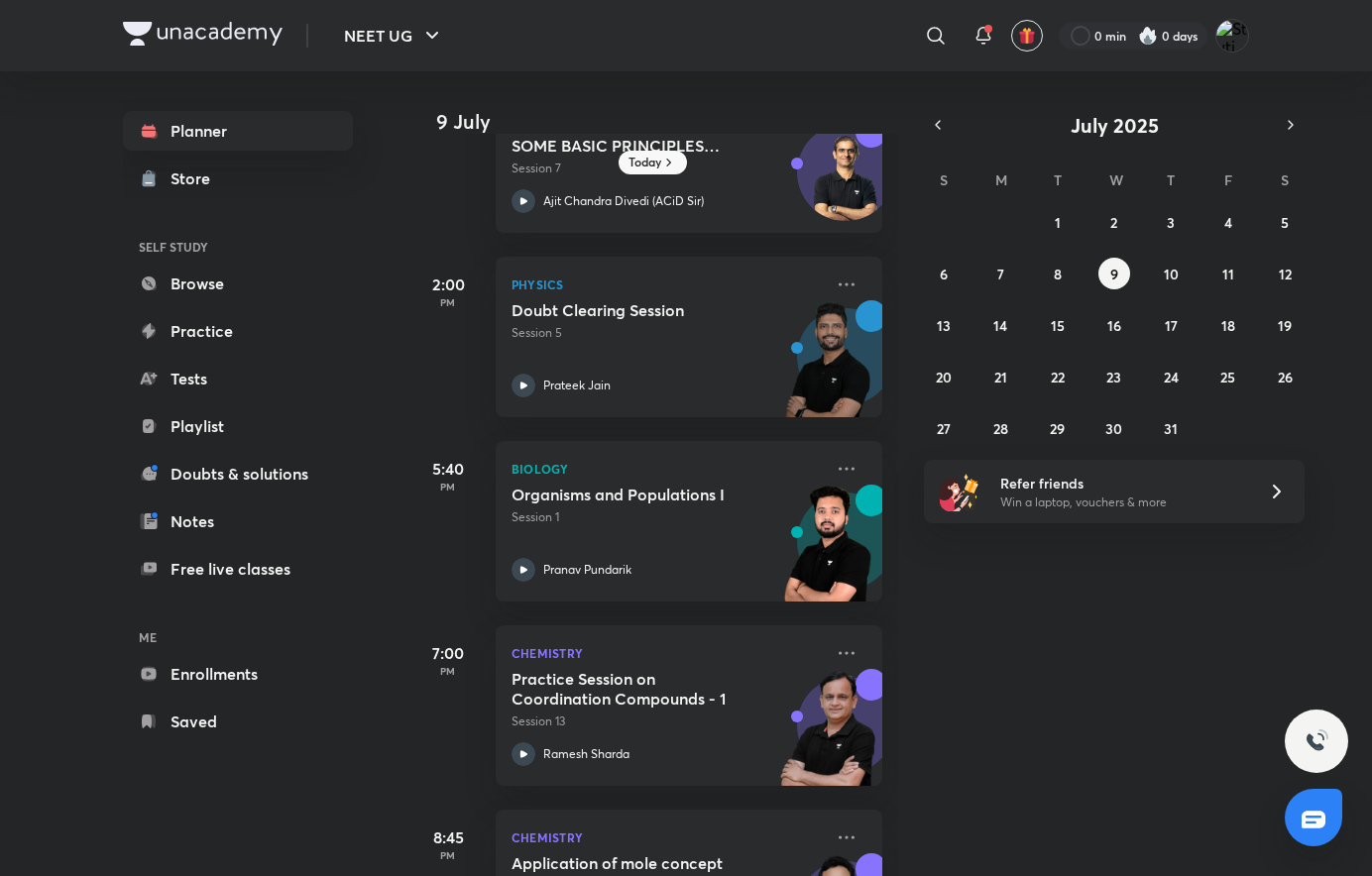 scroll, scrollTop: 183, scrollLeft: 0, axis: vertical 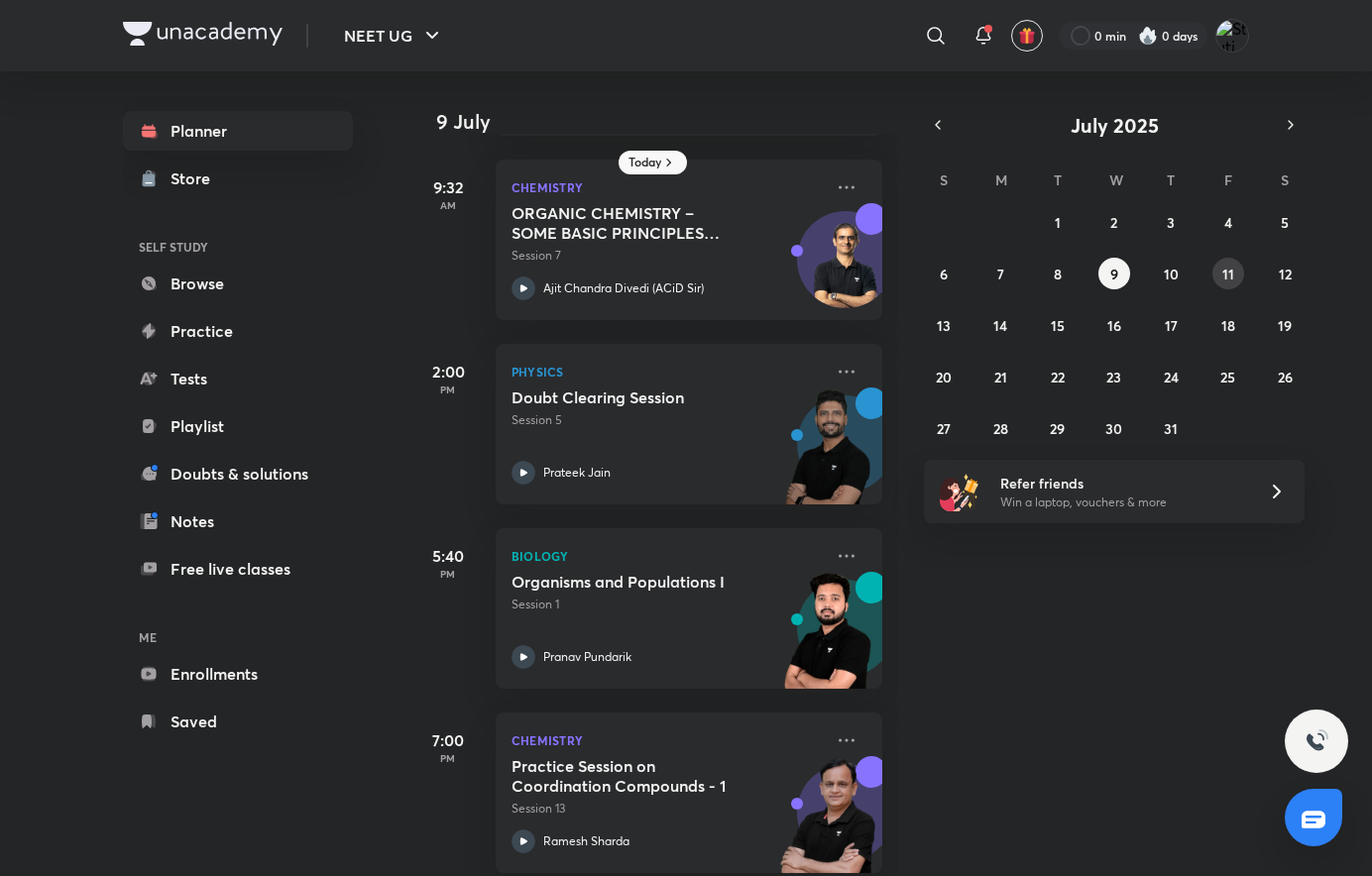 click on "29 30 1 2 3 4 5 6 7 8 9 10 11 12 13 14 15 16 17 18 19 20 21 22 23 24 25 26 27 28 29 30 31 1 2" at bounding box center [1114, 325] 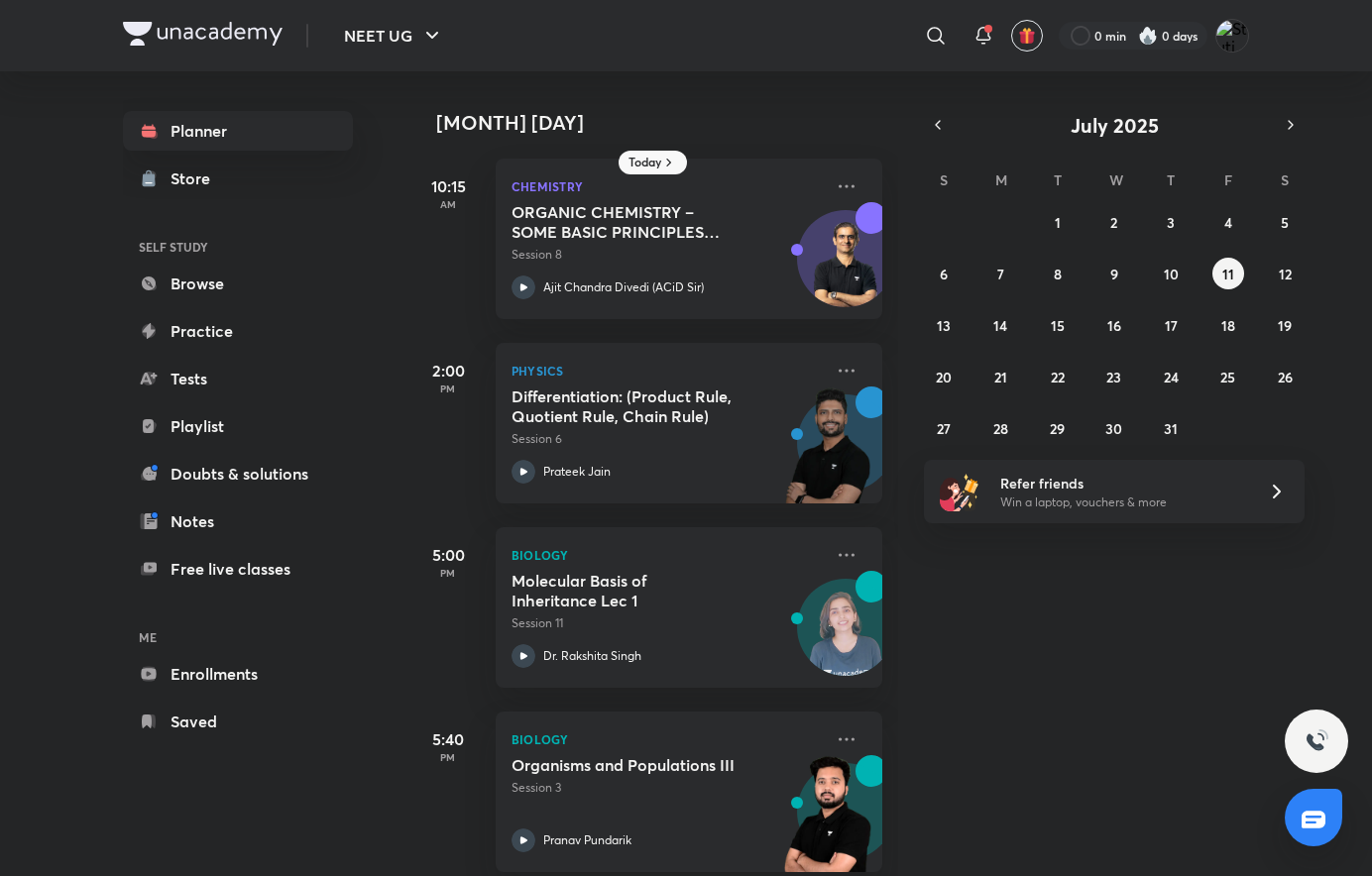 click 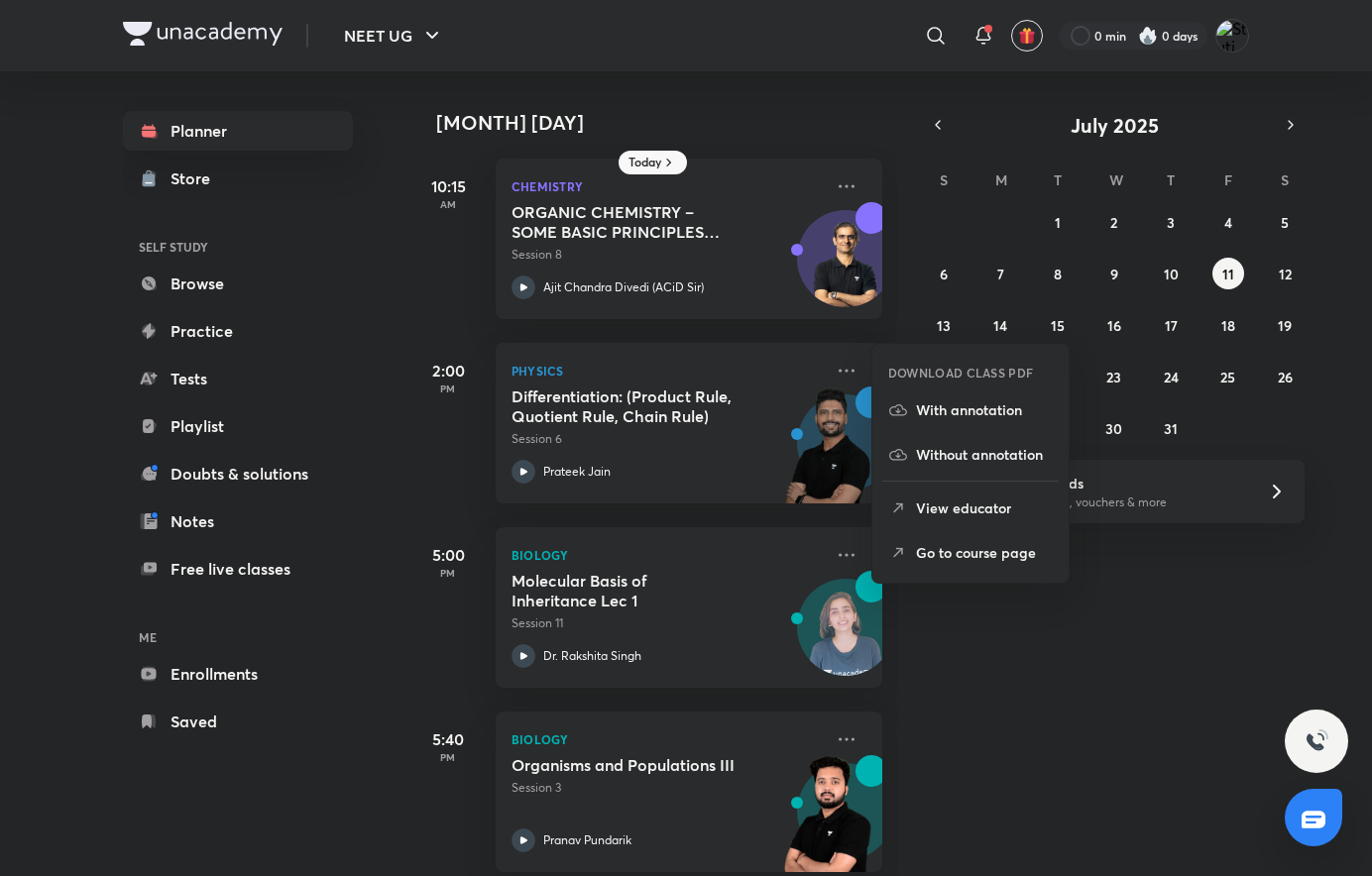 click on "Go to course page" at bounding box center (984, 552) 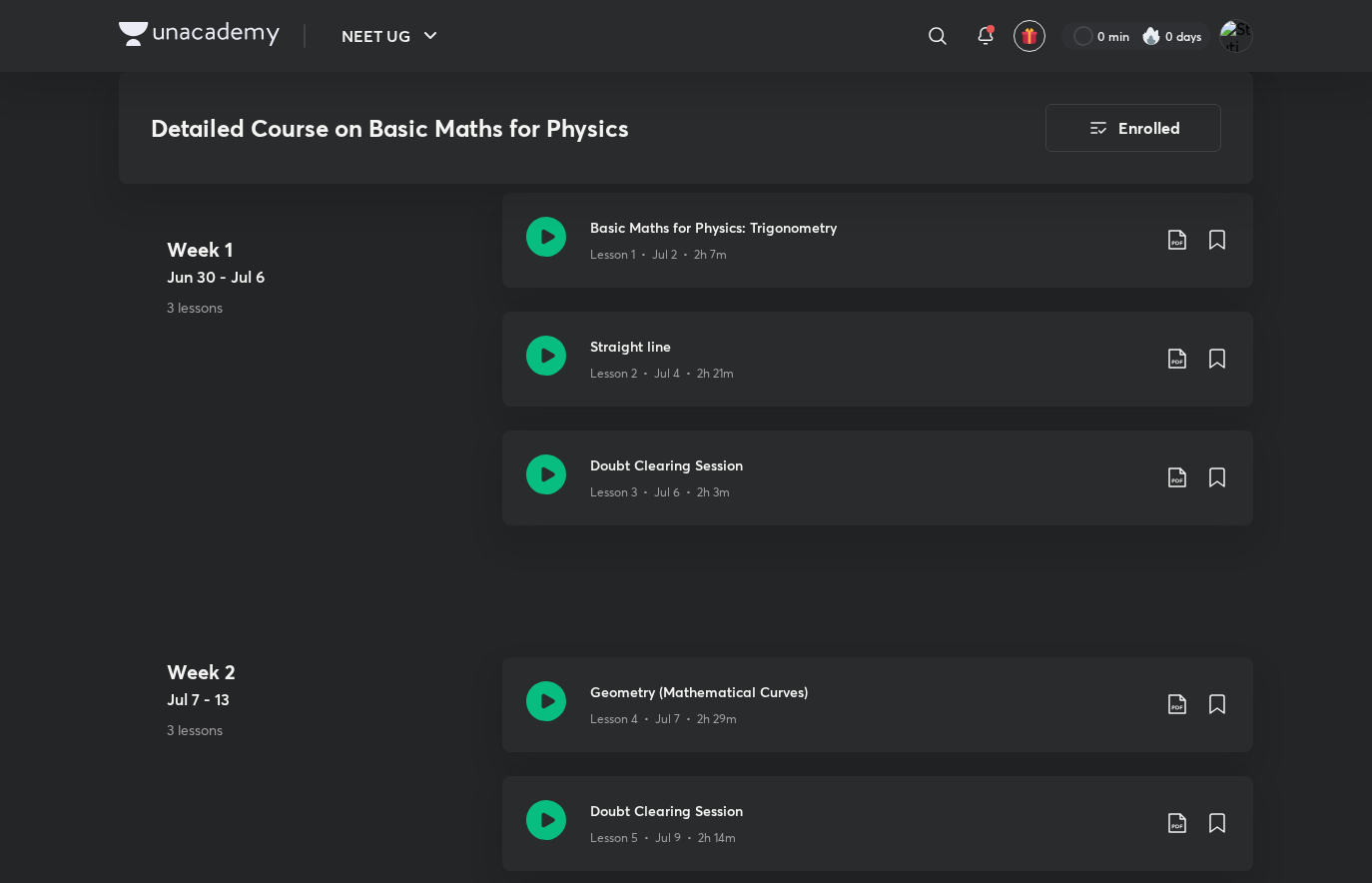 scroll, scrollTop: 1199, scrollLeft: 0, axis: vertical 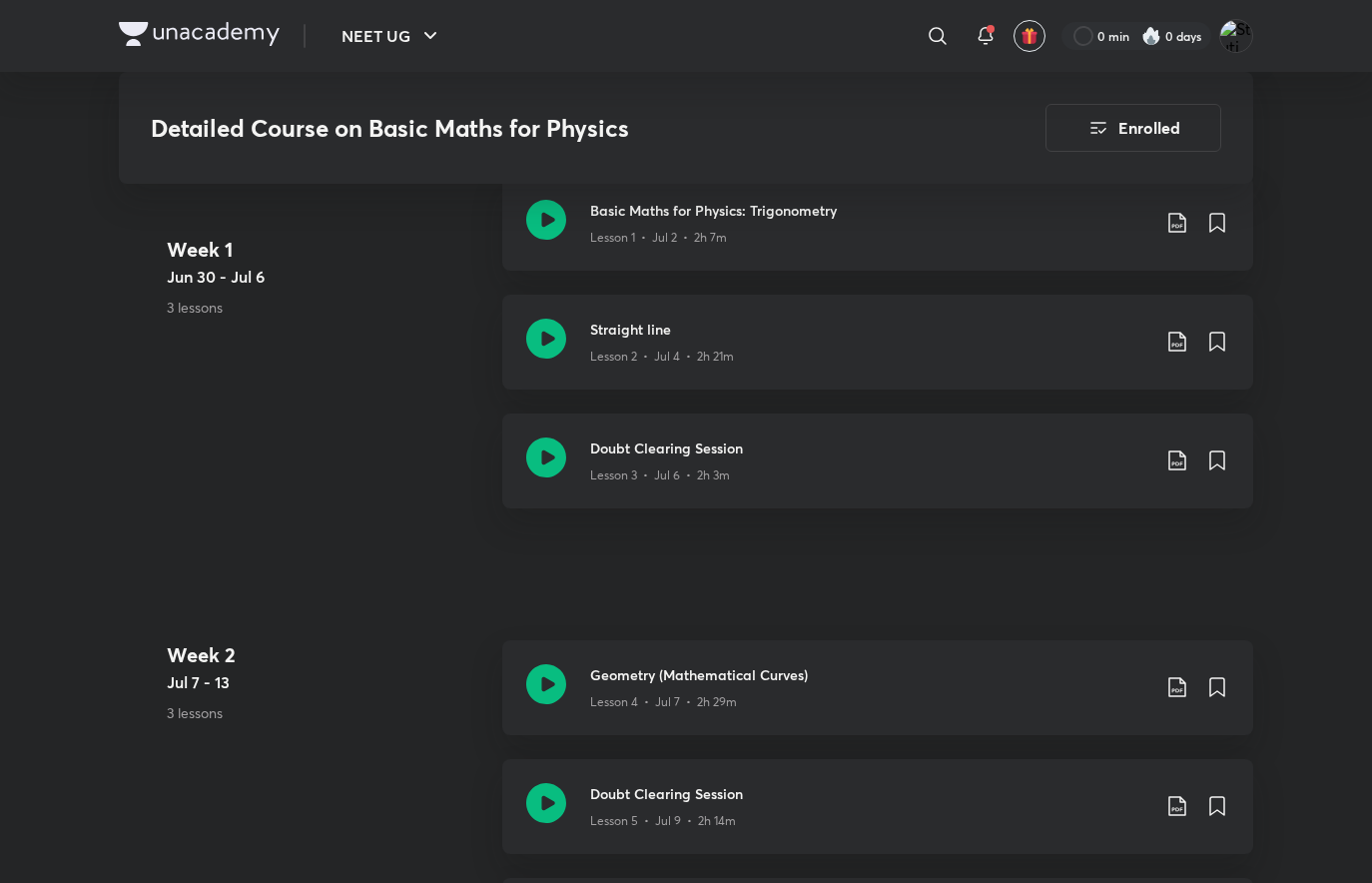 click on "Doubt Clearing Session" at bounding box center (870, 447) 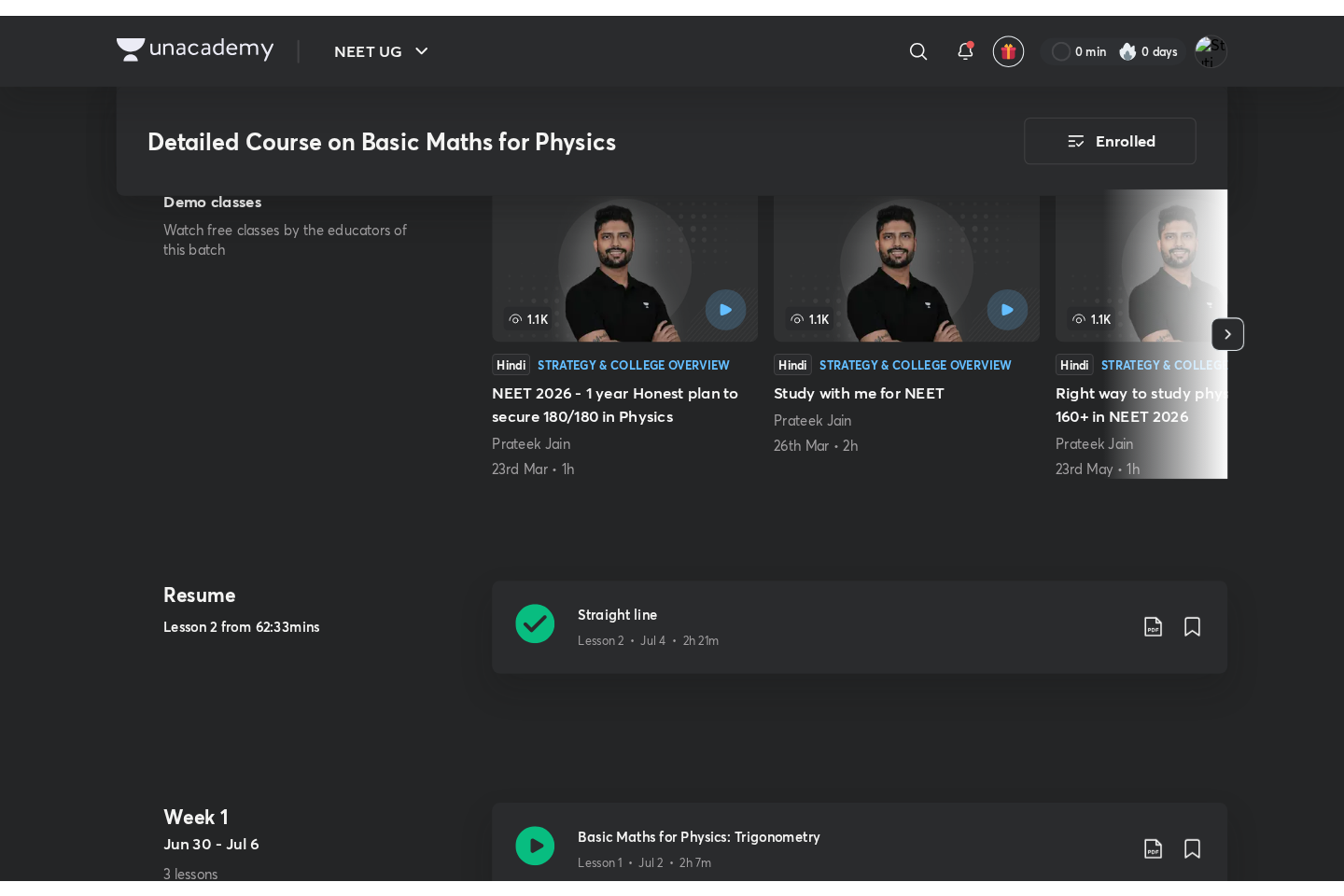 scroll, scrollTop: 560, scrollLeft: 0, axis: vertical 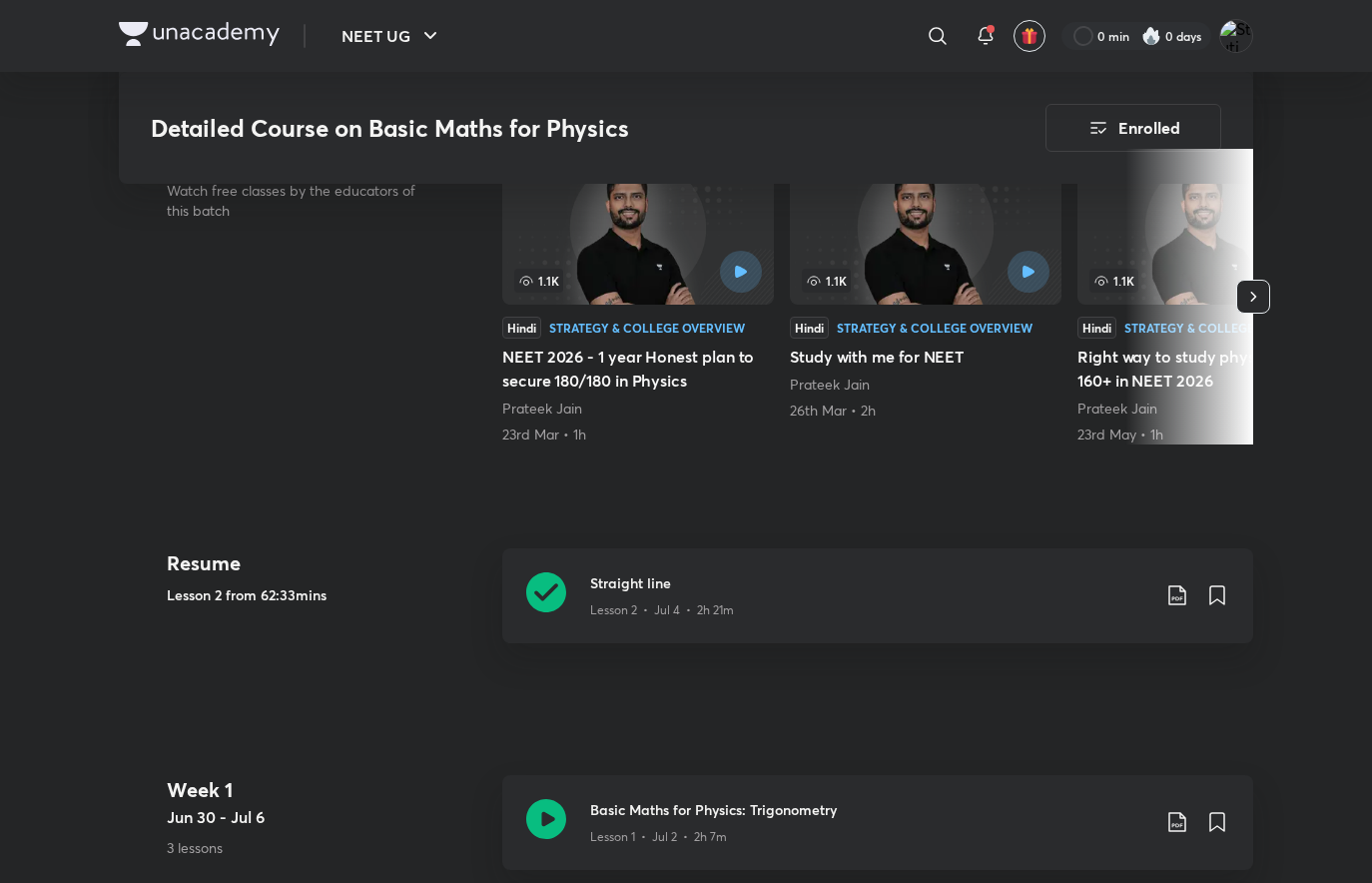 click on "Straight line" at bounding box center (870, 582) 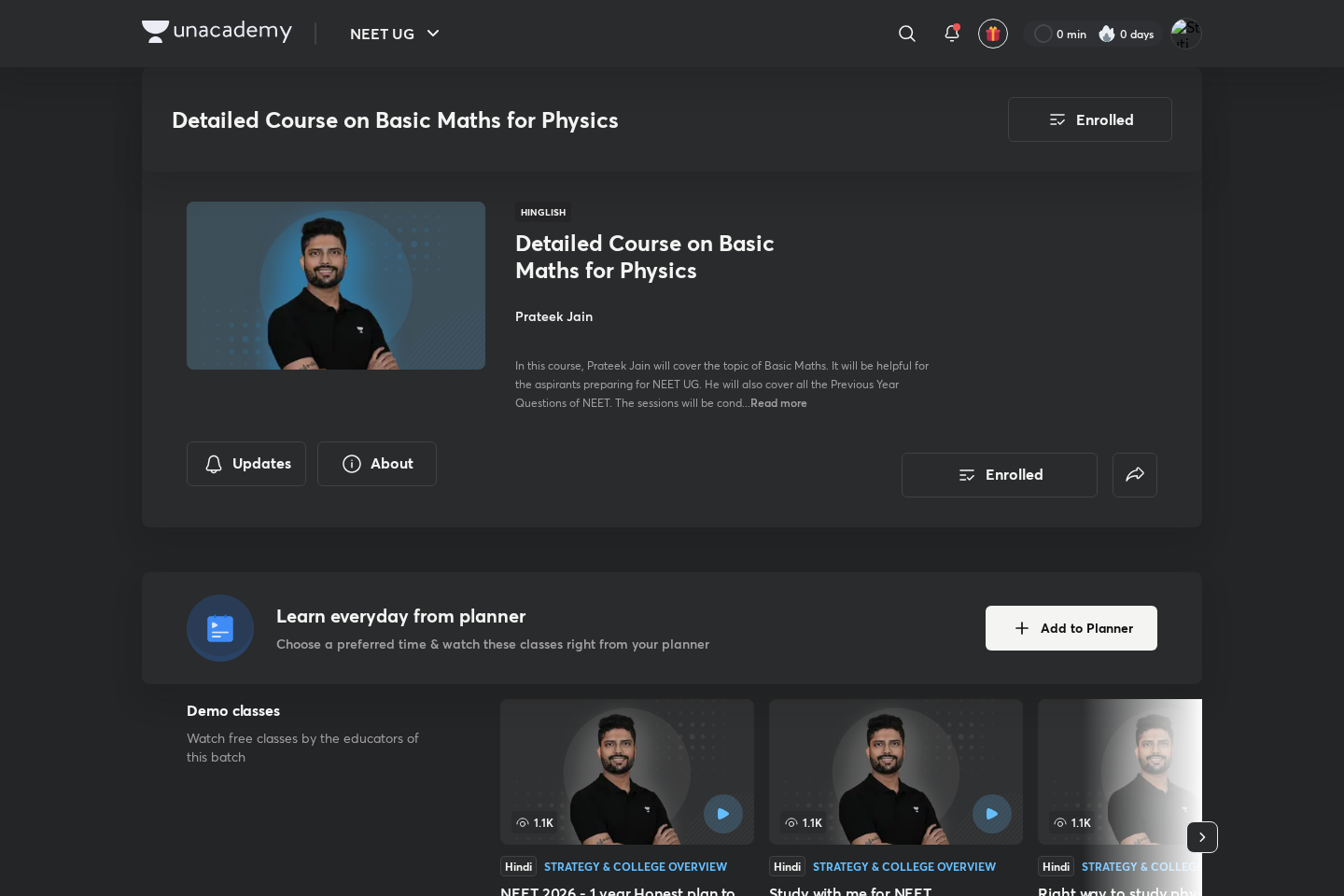 scroll, scrollTop: 560, scrollLeft: 0, axis: vertical 